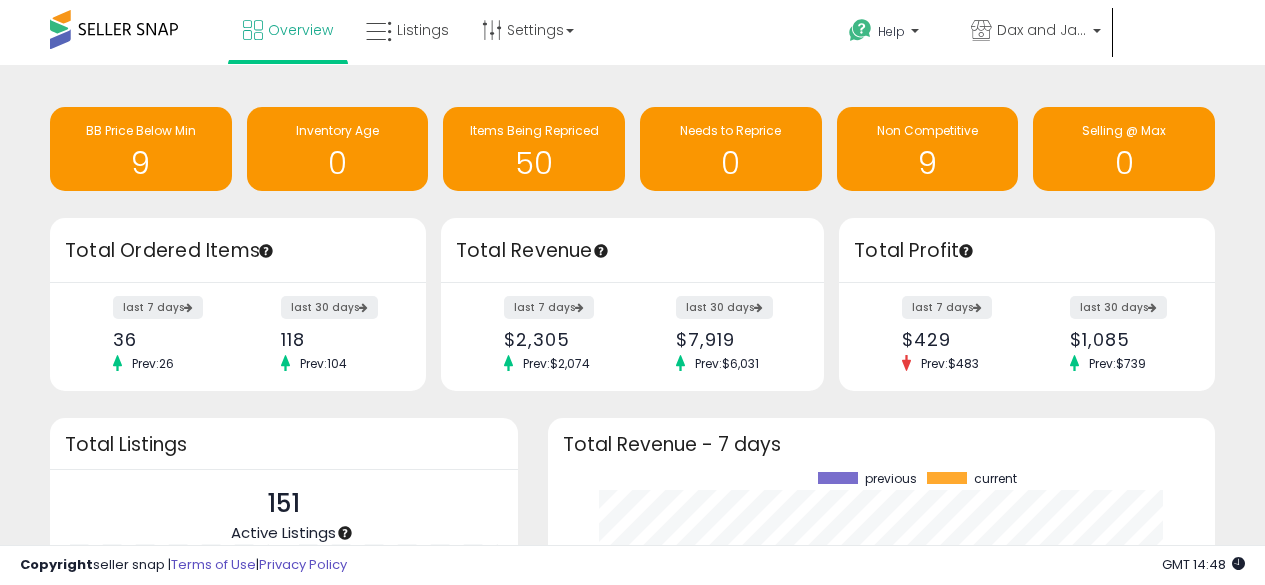 scroll, scrollTop: 0, scrollLeft: 0, axis: both 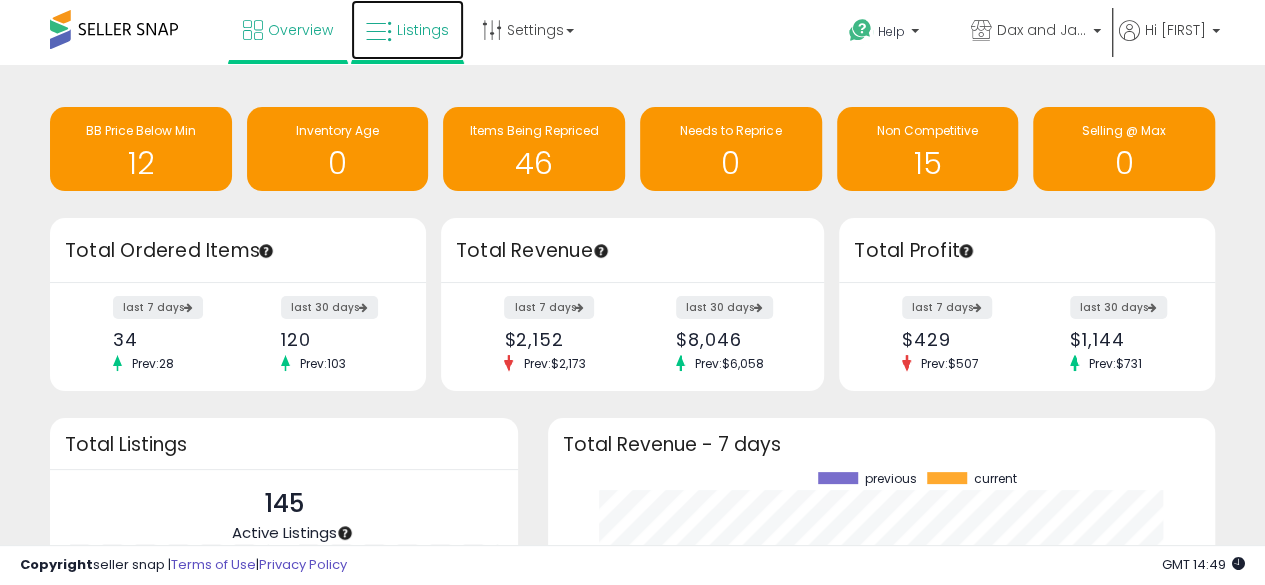 click on "Listings" at bounding box center [423, 30] 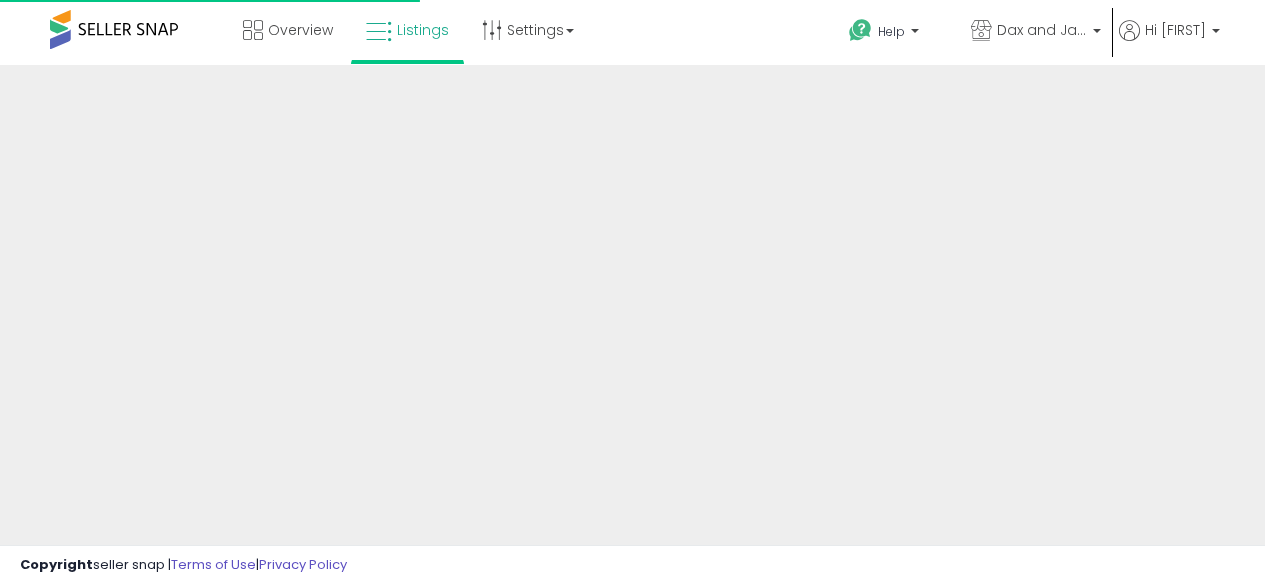 scroll, scrollTop: 0, scrollLeft: 0, axis: both 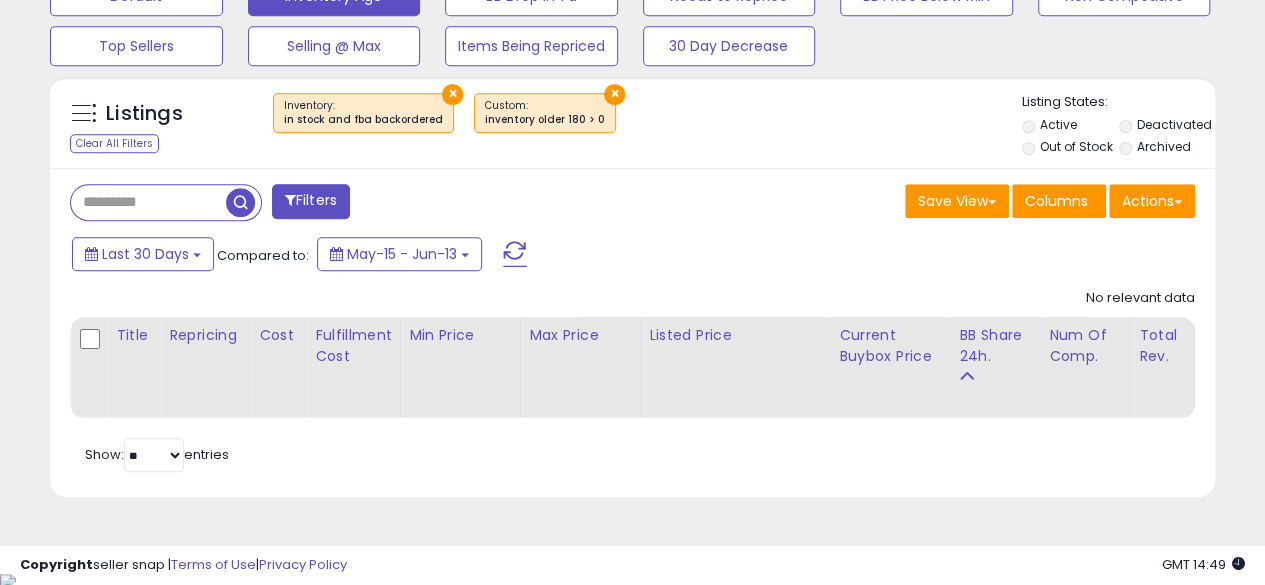 click on "×" at bounding box center (614, 94) 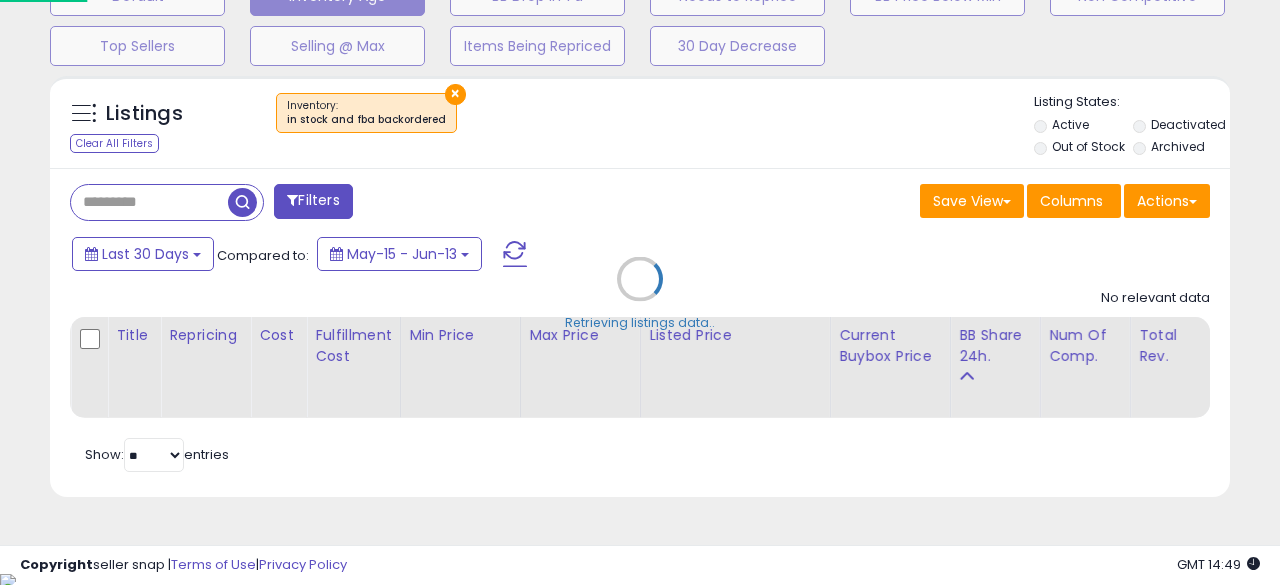 scroll, scrollTop: 999590, scrollLeft: 999317, axis: both 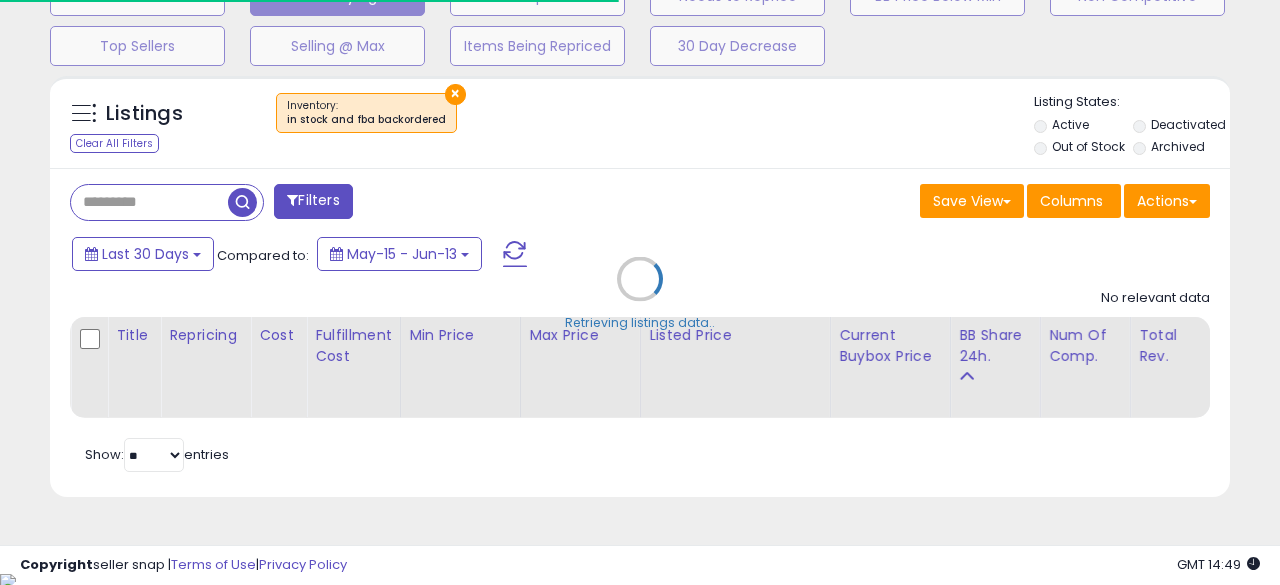 click on "Retrieving listings data.." at bounding box center [640, 294] 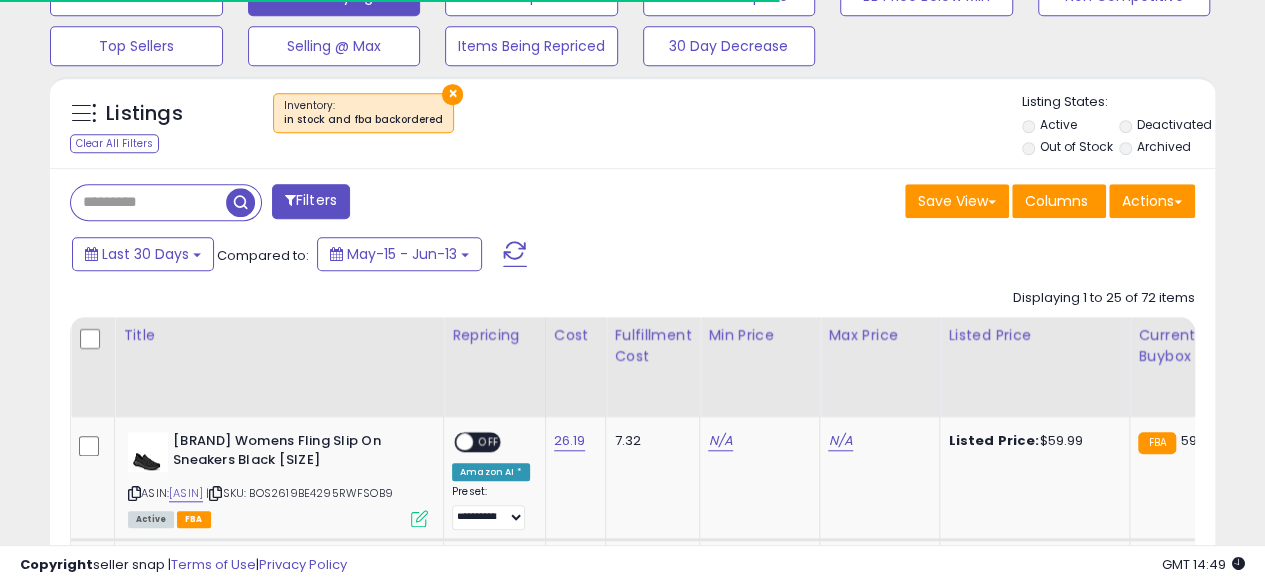 scroll, scrollTop: 410, scrollLeft: 674, axis: both 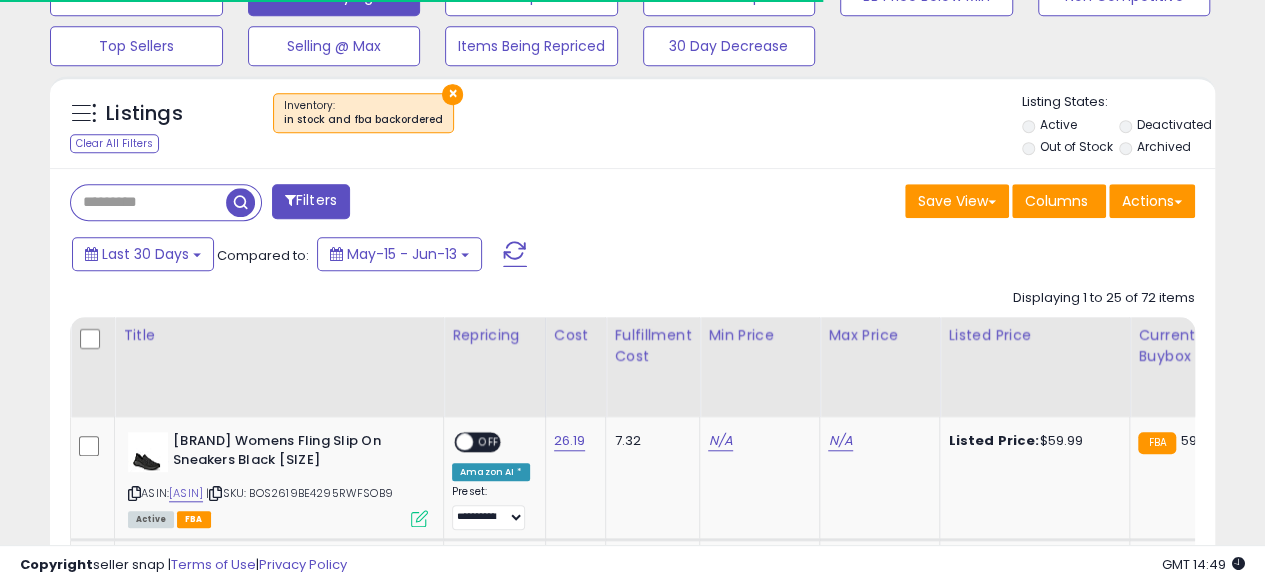 click on "×" at bounding box center [452, 94] 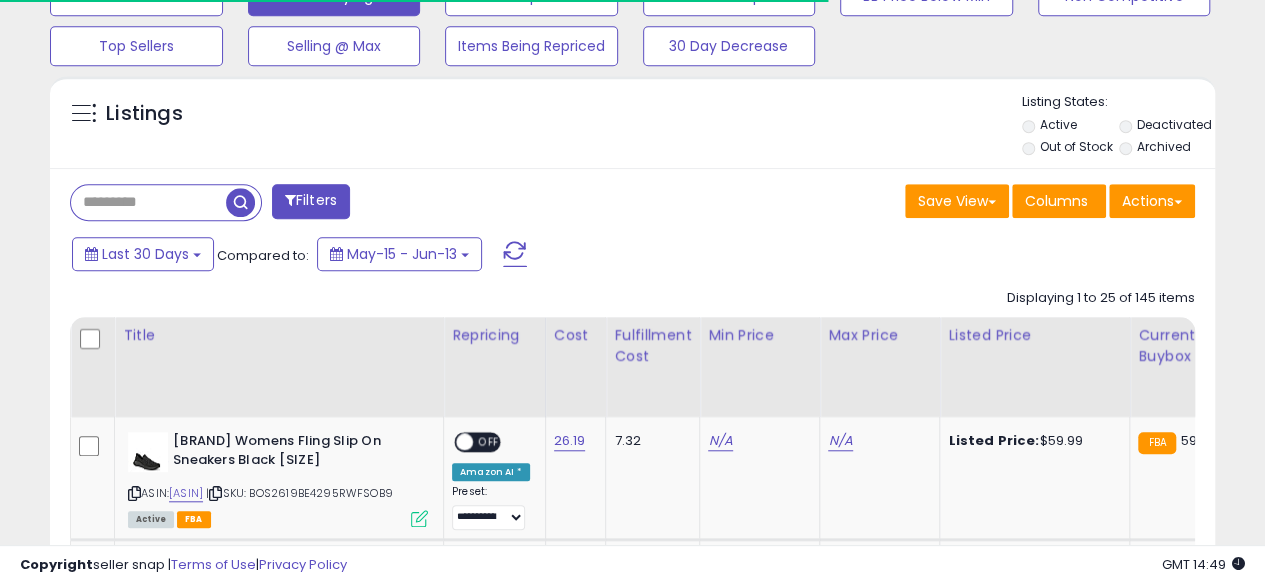 scroll, scrollTop: 999590, scrollLeft: 999326, axis: both 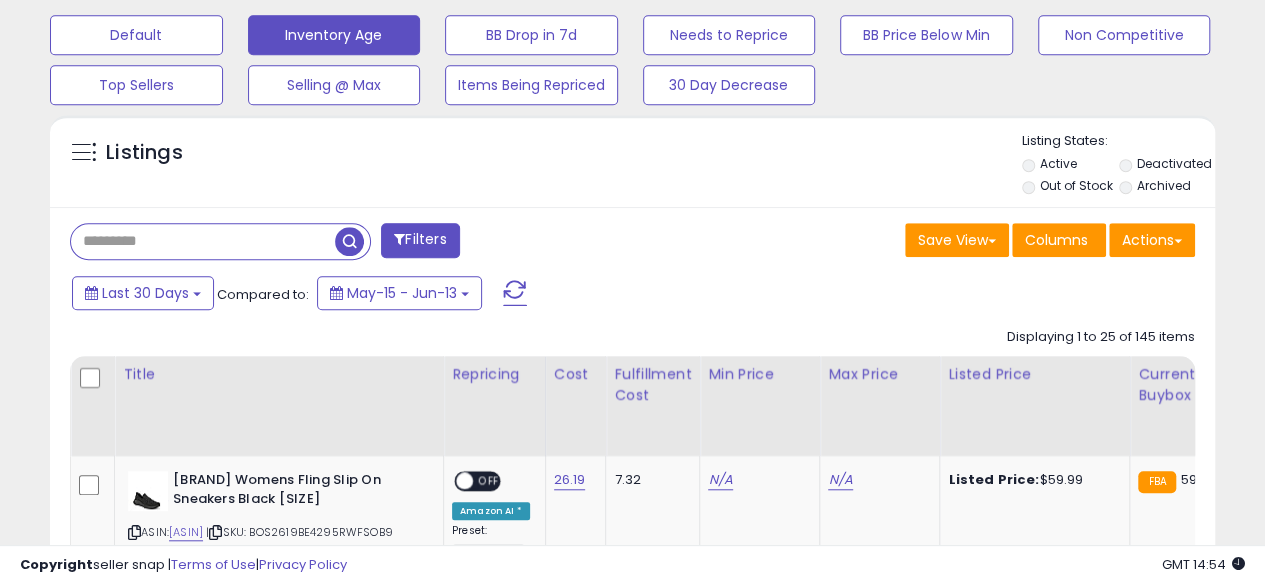 click at bounding box center (203, 241) 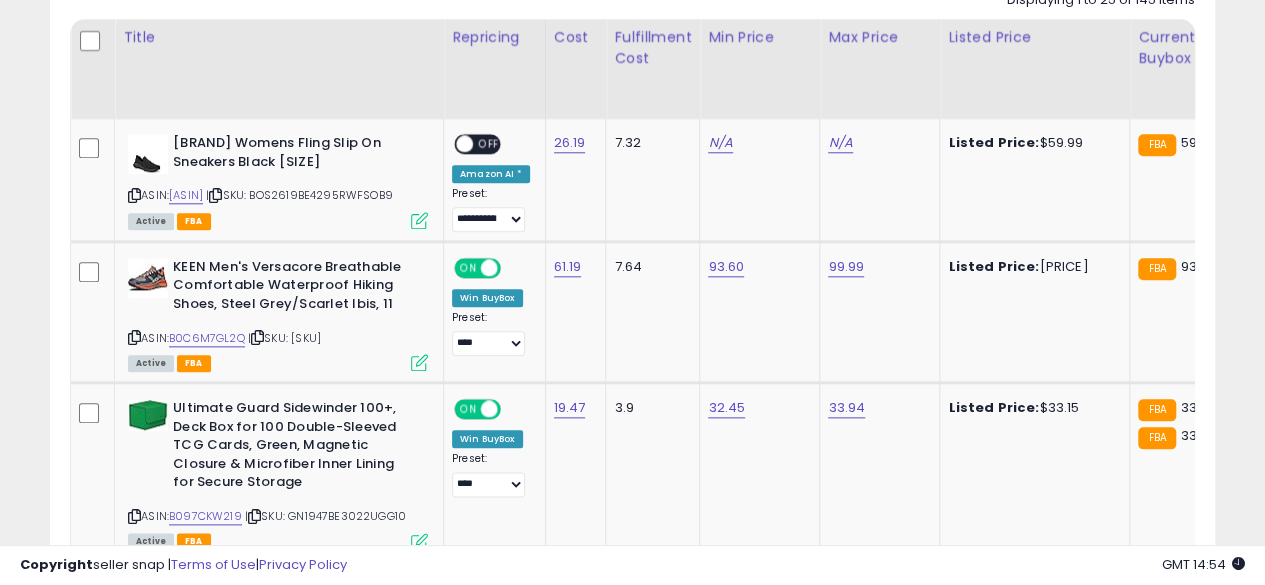 scroll, scrollTop: 958, scrollLeft: 0, axis: vertical 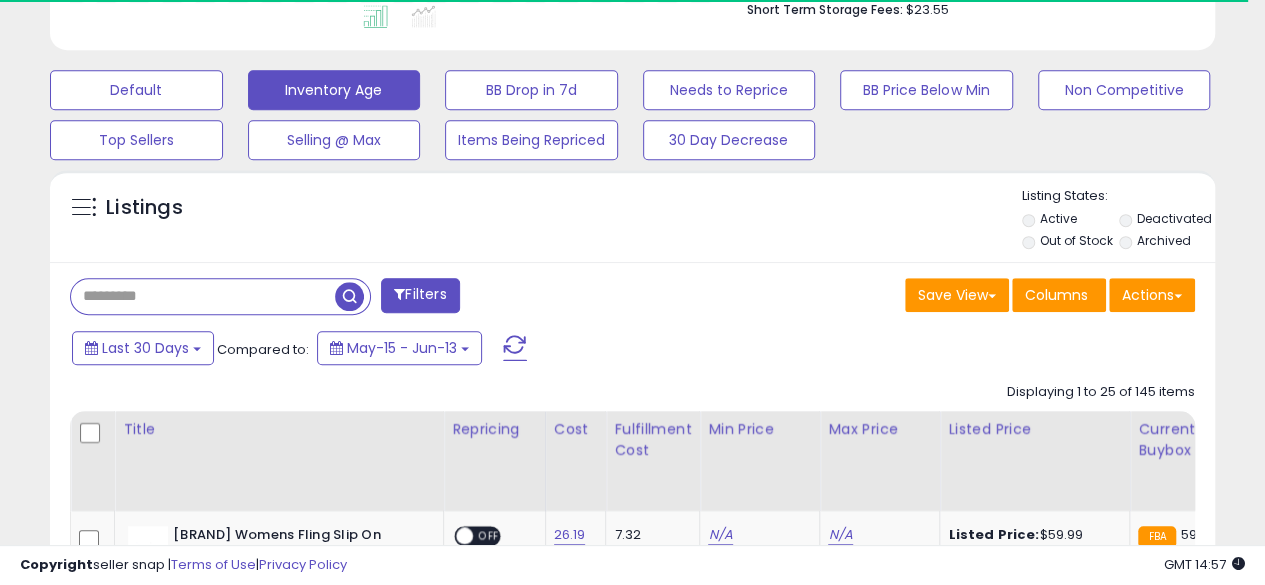 click at bounding box center [203, 296] 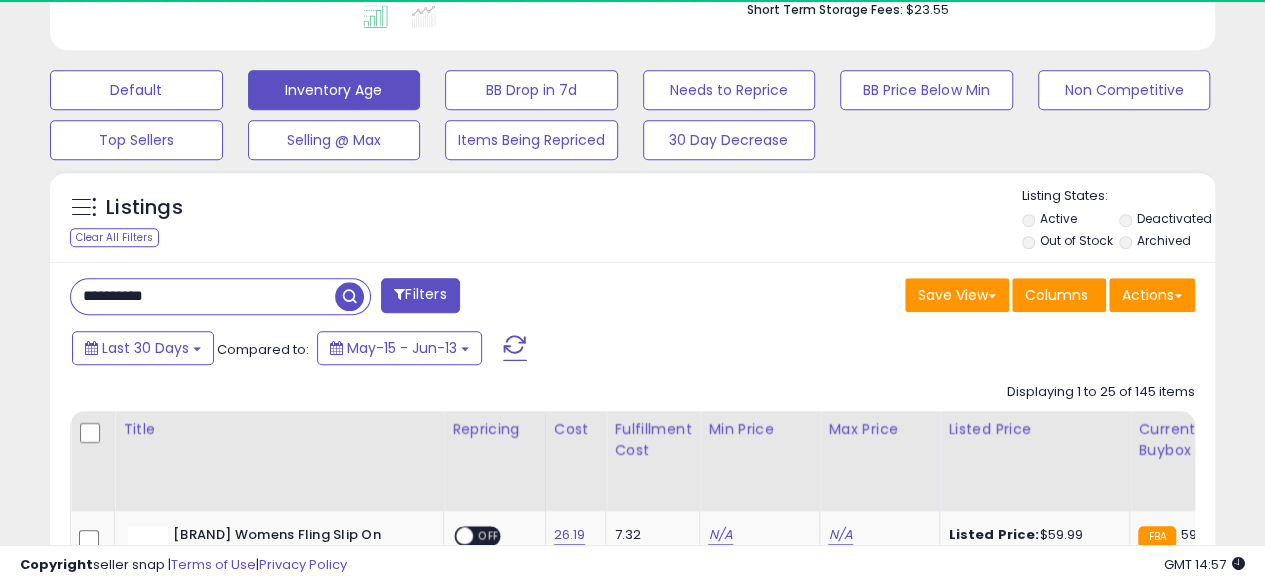 type on "**********" 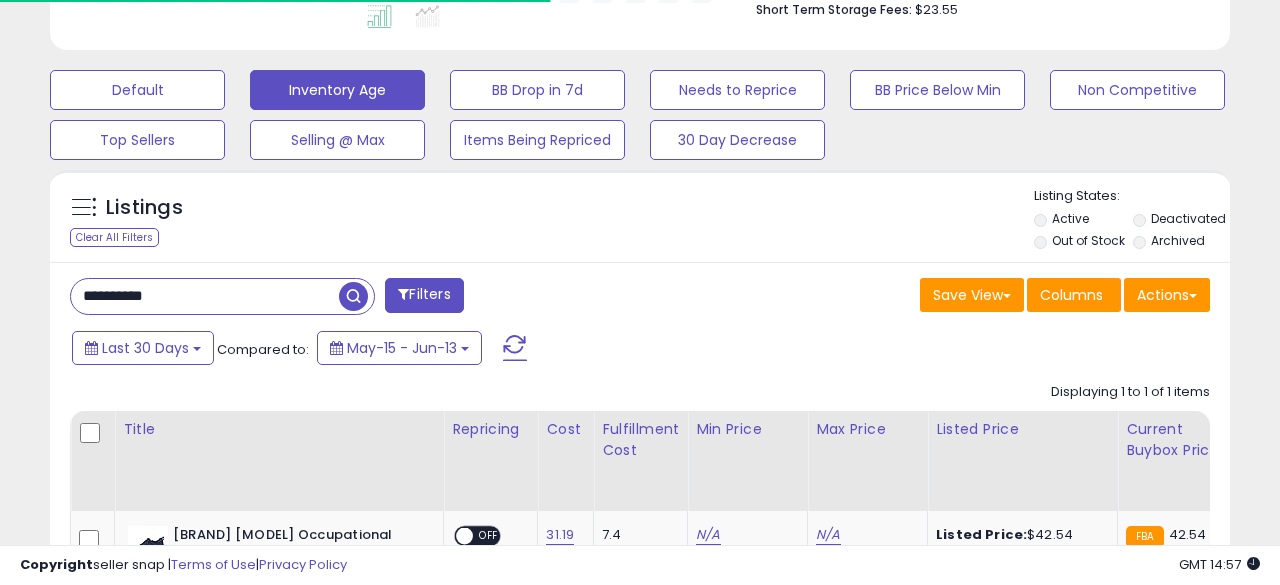 scroll, scrollTop: 999590, scrollLeft: 999326, axis: both 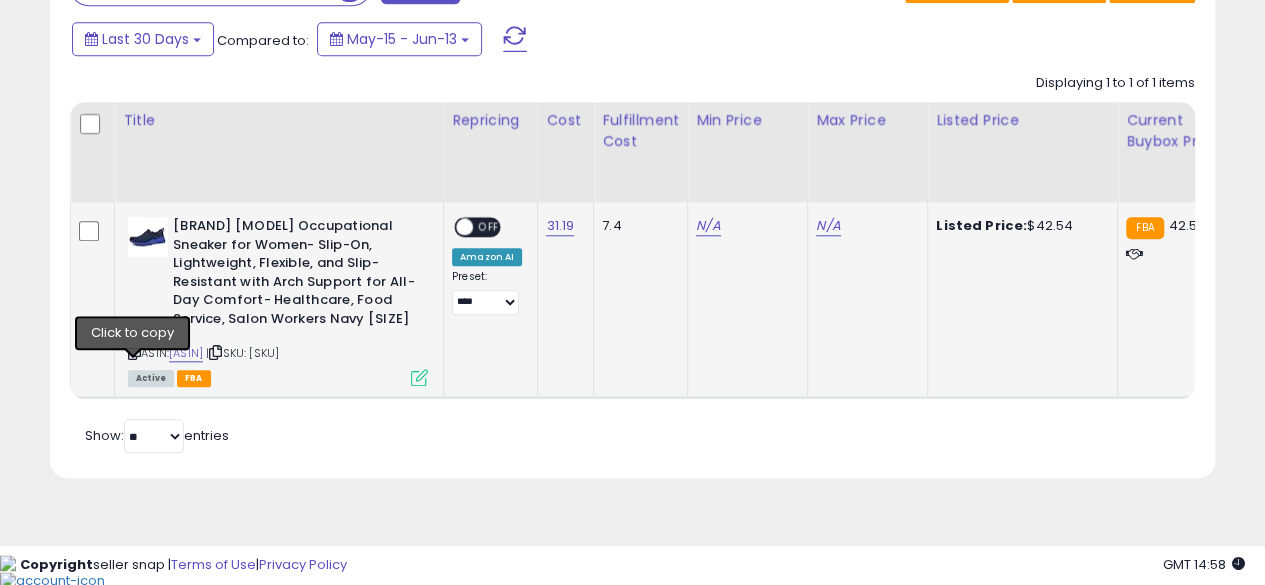 click at bounding box center [134, 352] 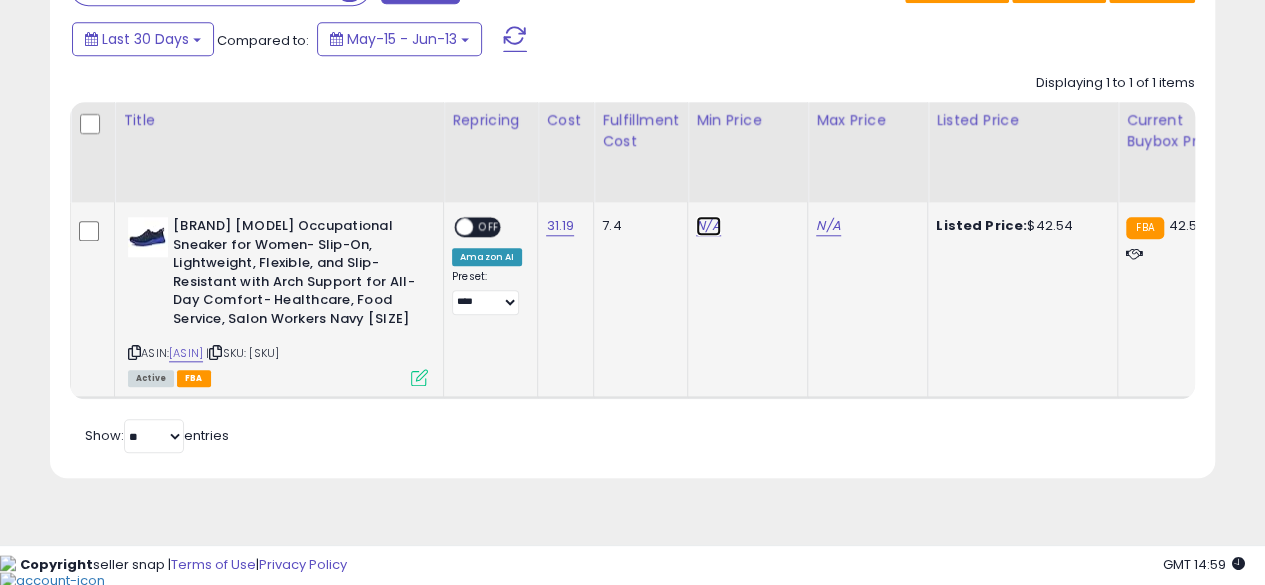 click on "N/A" at bounding box center [708, 226] 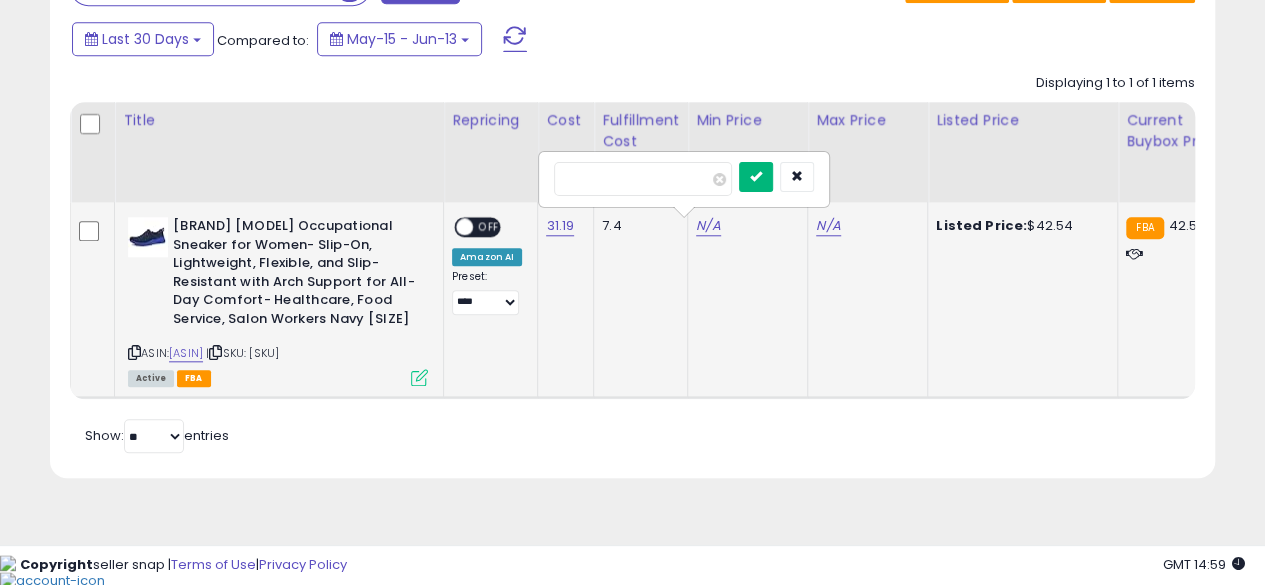 type on "*****" 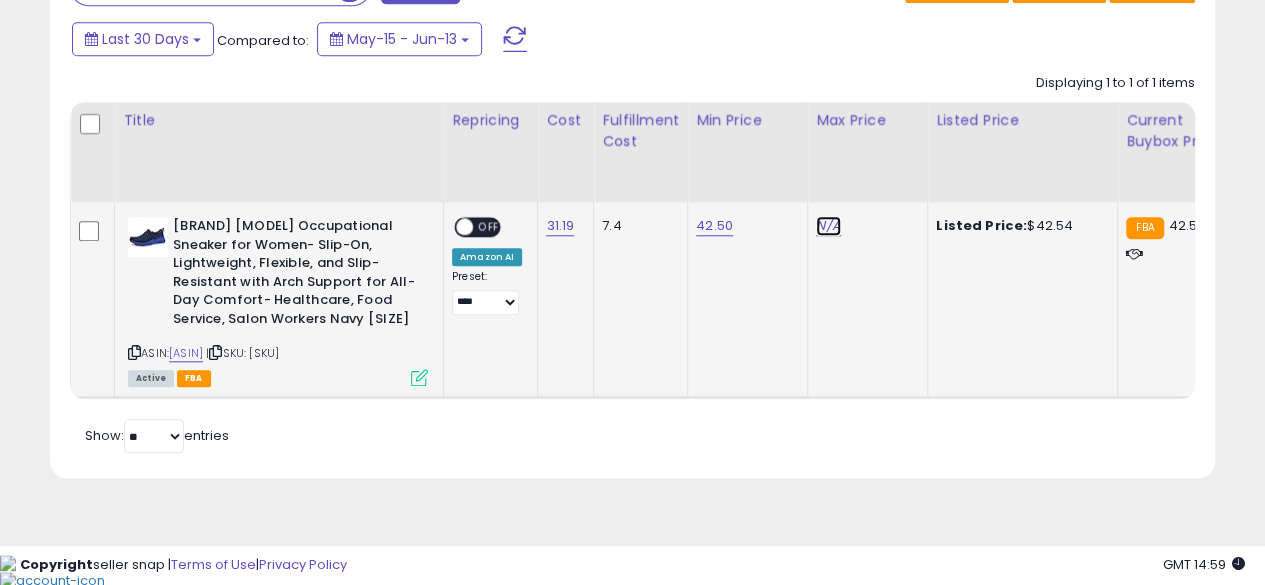 click on "N/A" at bounding box center (828, 226) 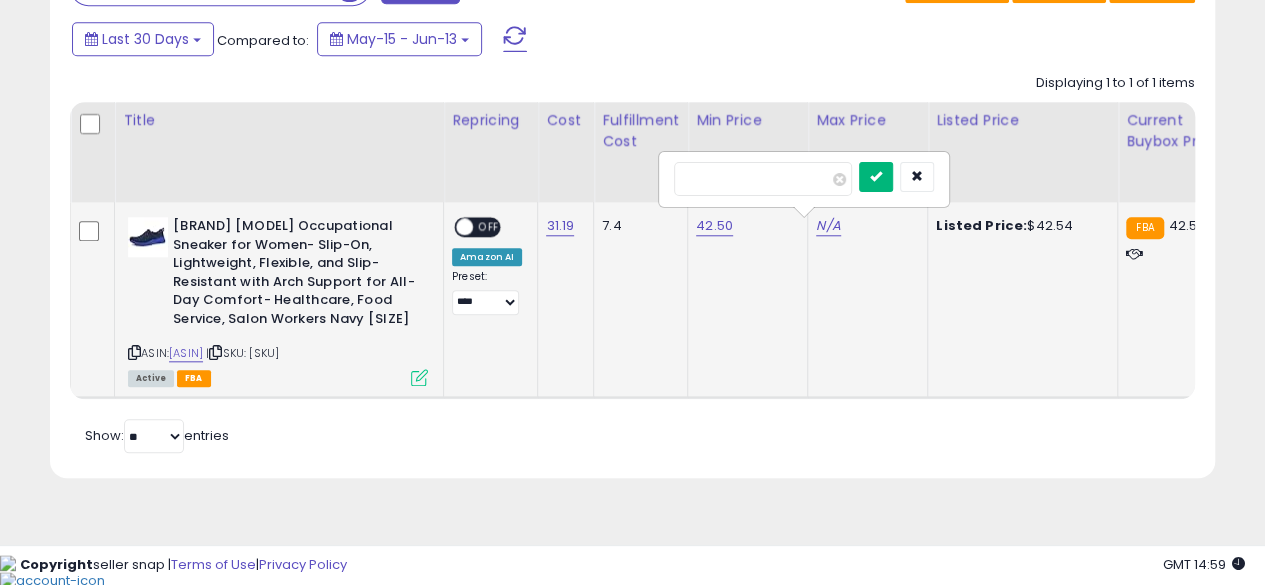 type on "*****" 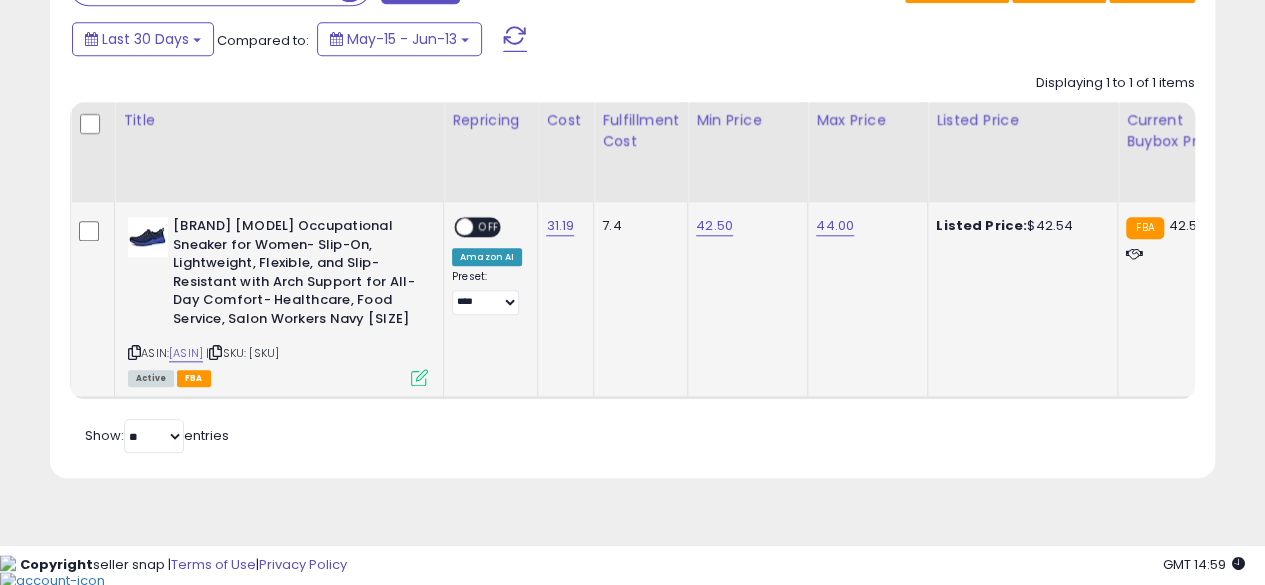 click at bounding box center [419, 377] 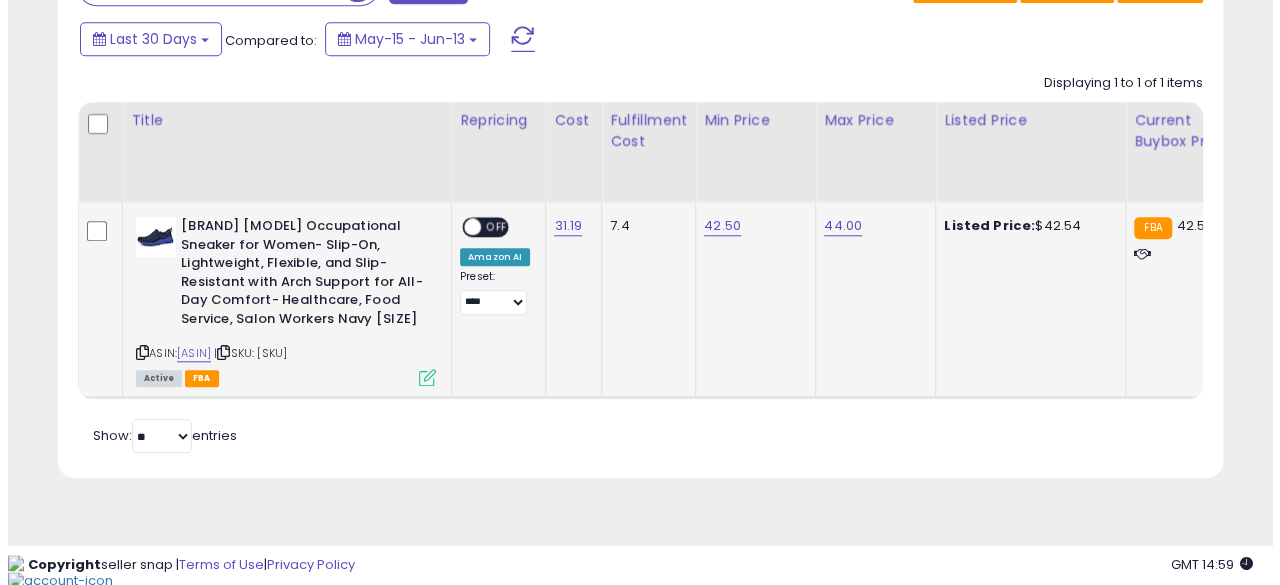 scroll, scrollTop: 999590, scrollLeft: 999317, axis: both 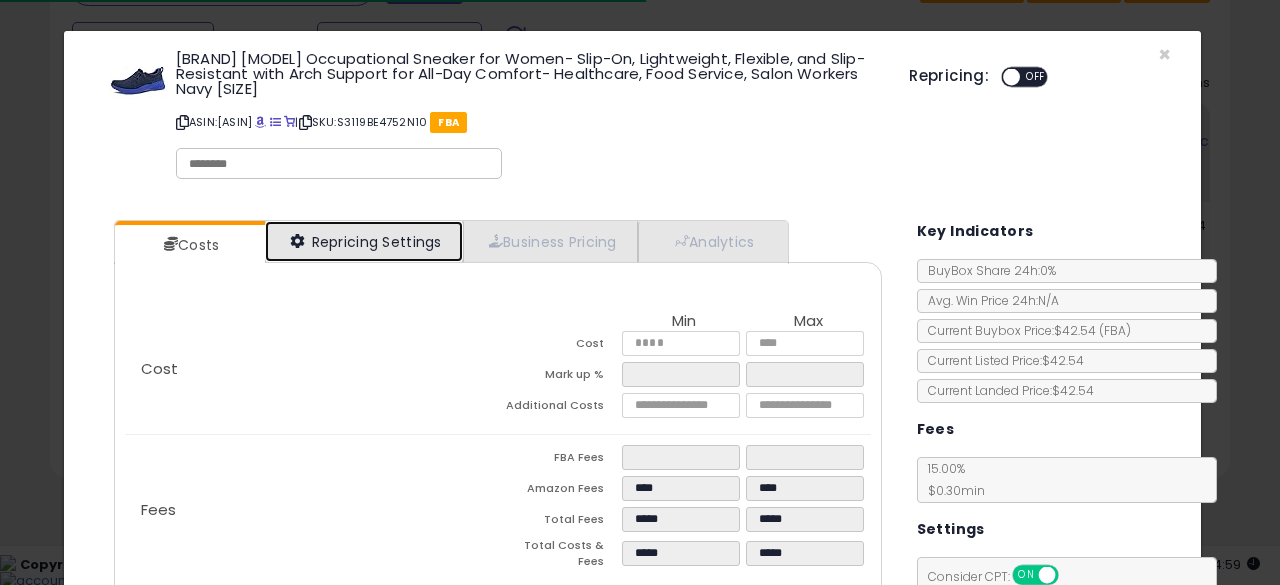 click on "Repricing Settings" at bounding box center (364, 241) 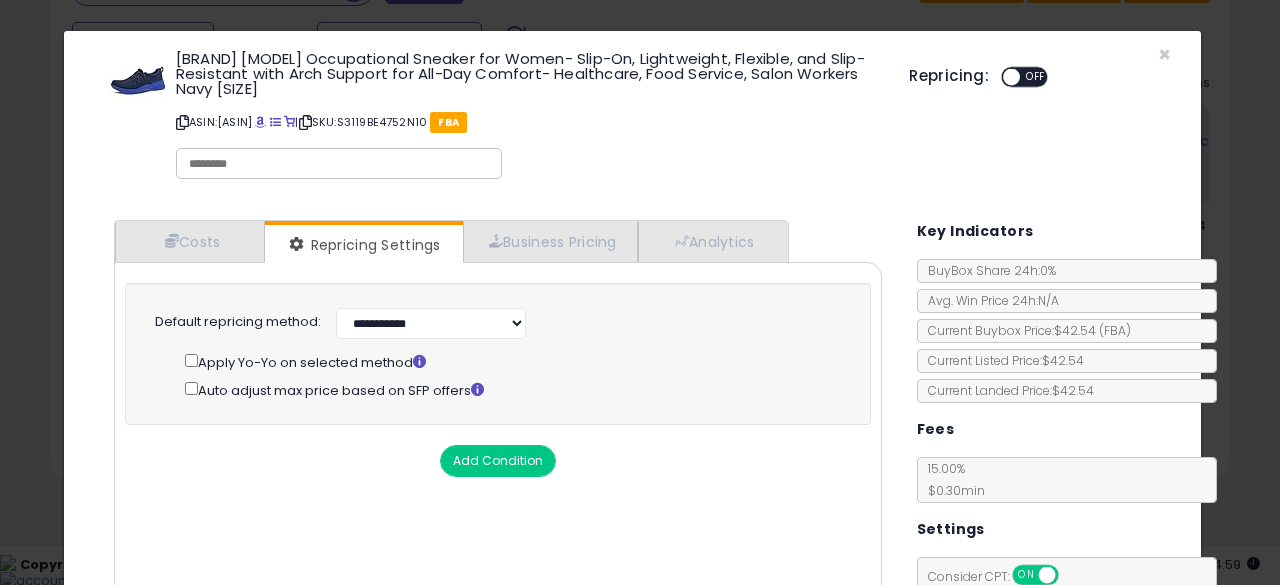 click on "**********" at bounding box center [500, 351] 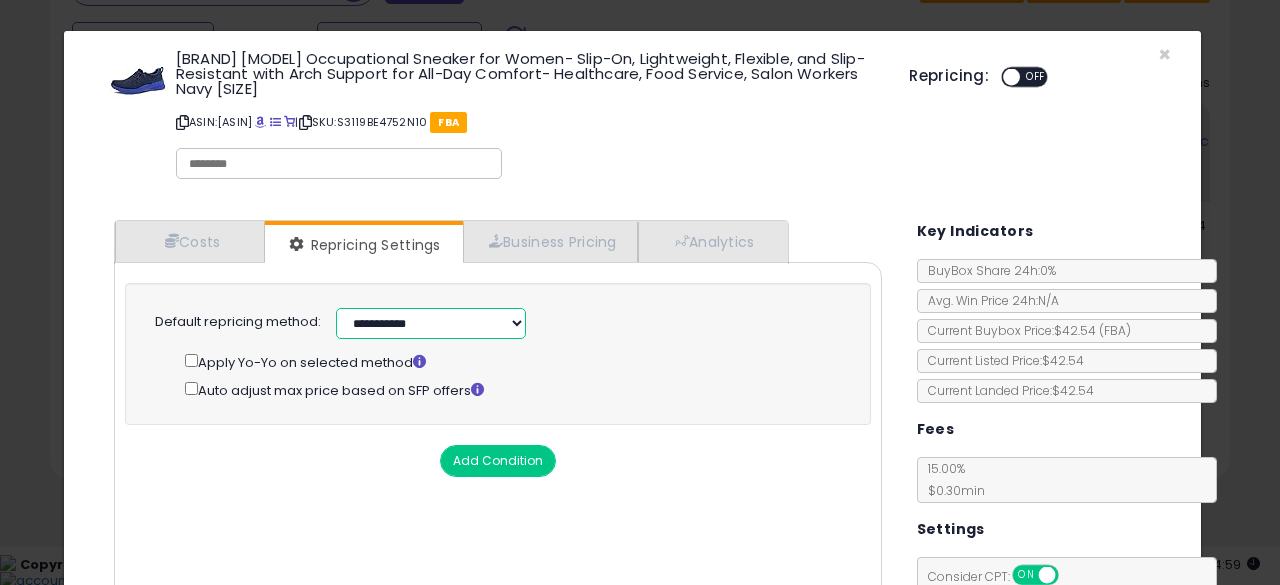 click on "**********" at bounding box center [431, 323] 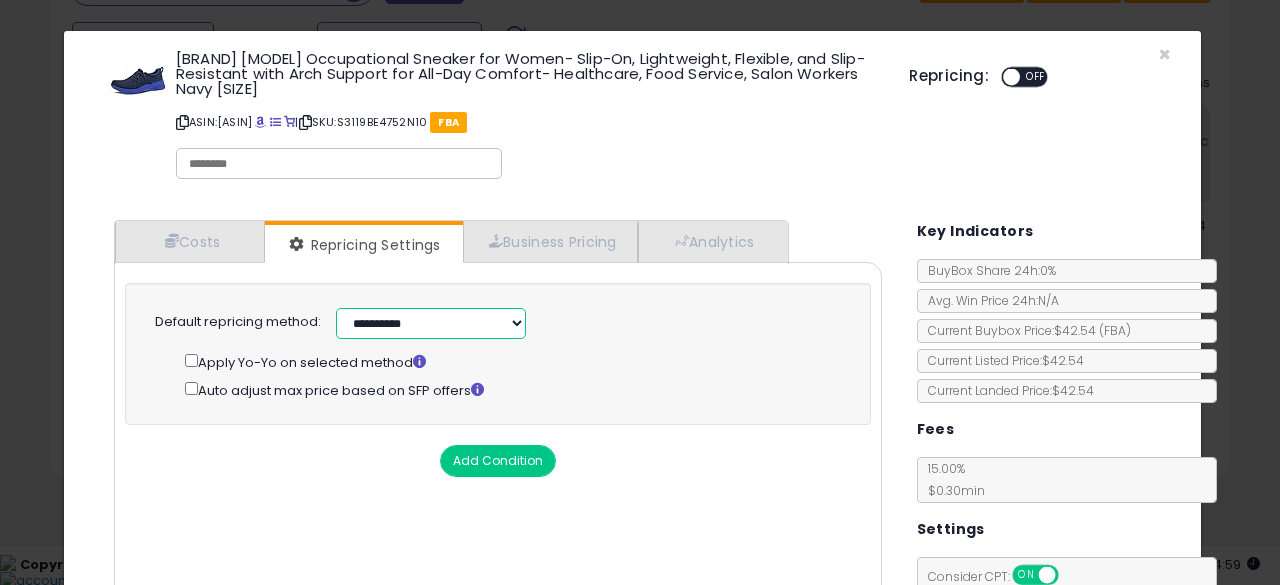 click on "**********" at bounding box center (431, 323) 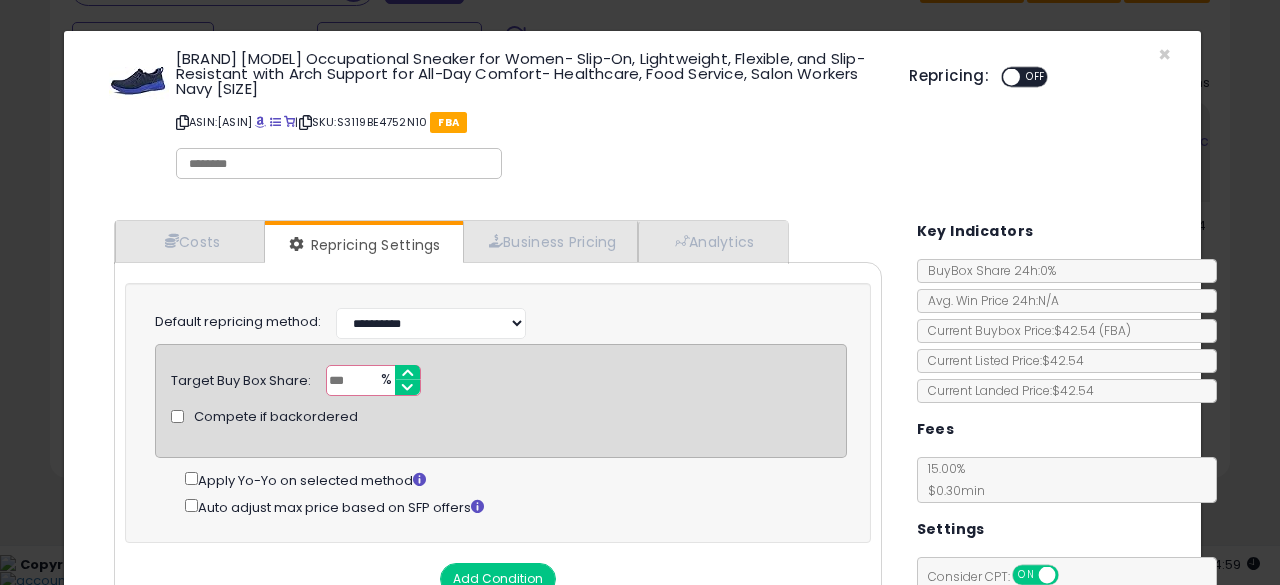 click on "***" at bounding box center [373, 380] 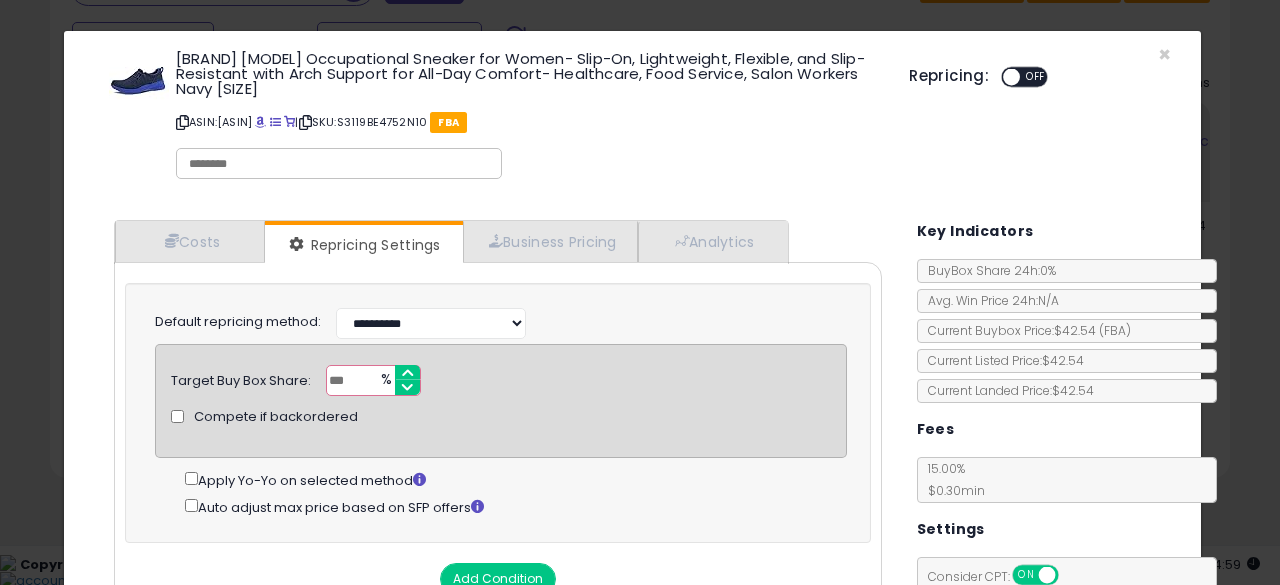 type on "**" 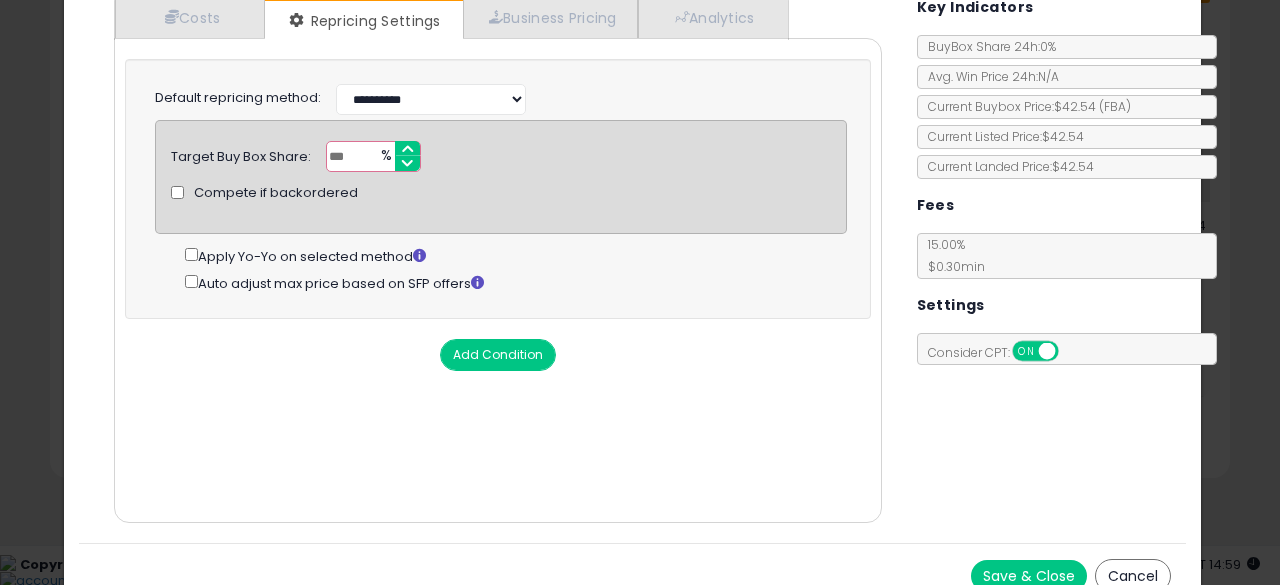 scroll, scrollTop: 244, scrollLeft: 0, axis: vertical 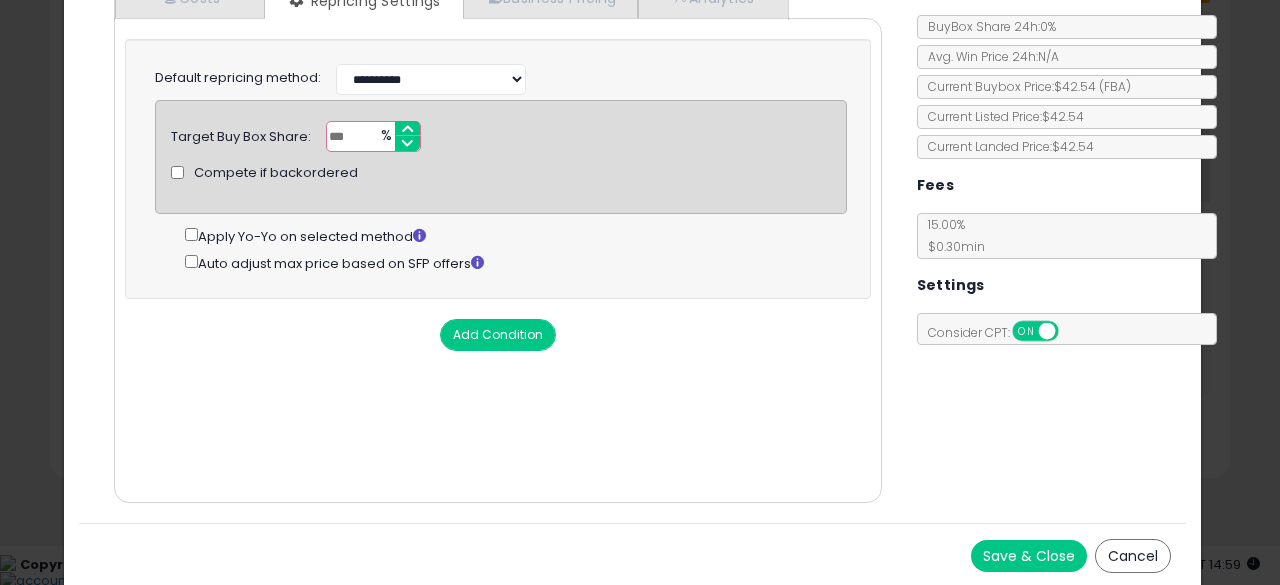 click on "Save & Close" at bounding box center [1029, 556] 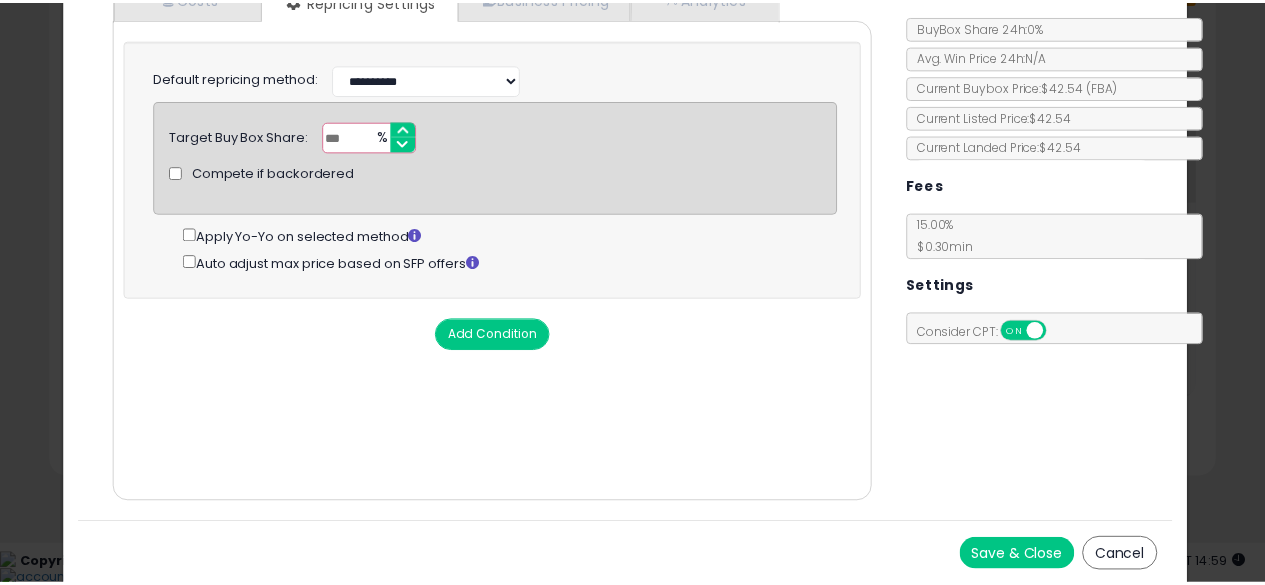 scroll, scrollTop: 0, scrollLeft: 0, axis: both 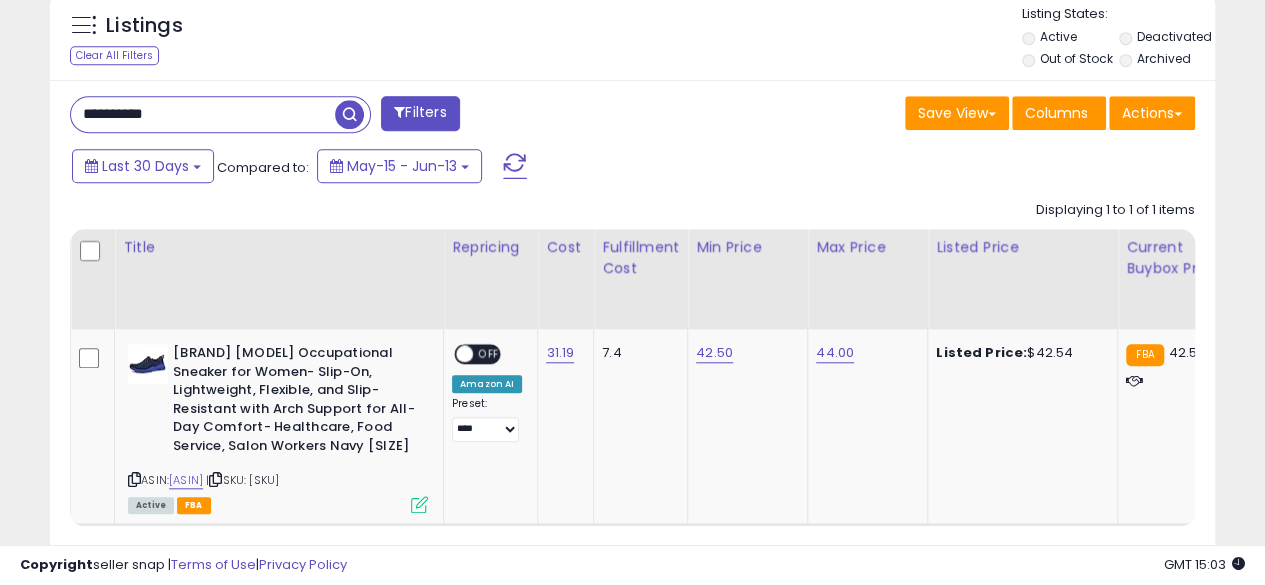 click on "**********" at bounding box center (203, 114) 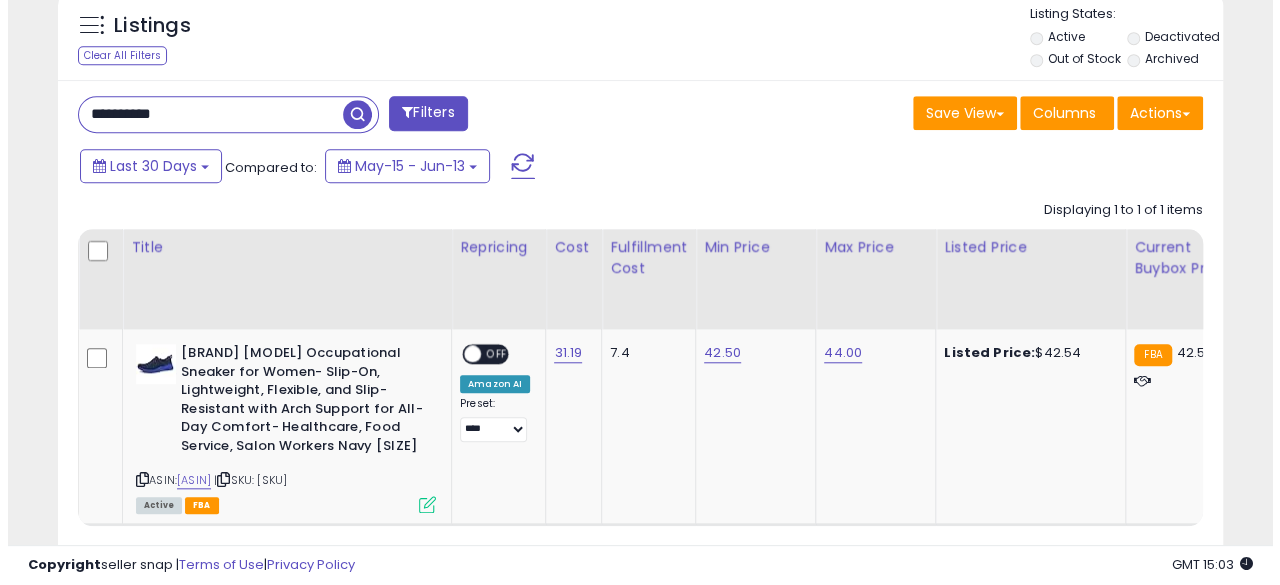 scroll, scrollTop: 654, scrollLeft: 0, axis: vertical 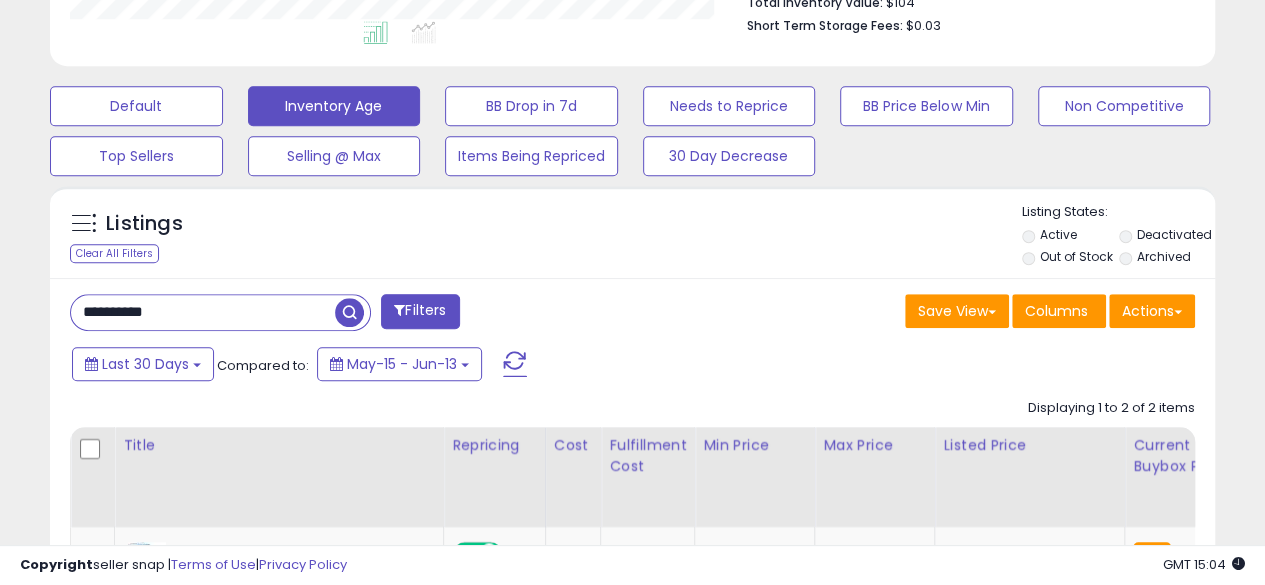 click on "**********" at bounding box center [203, 312] 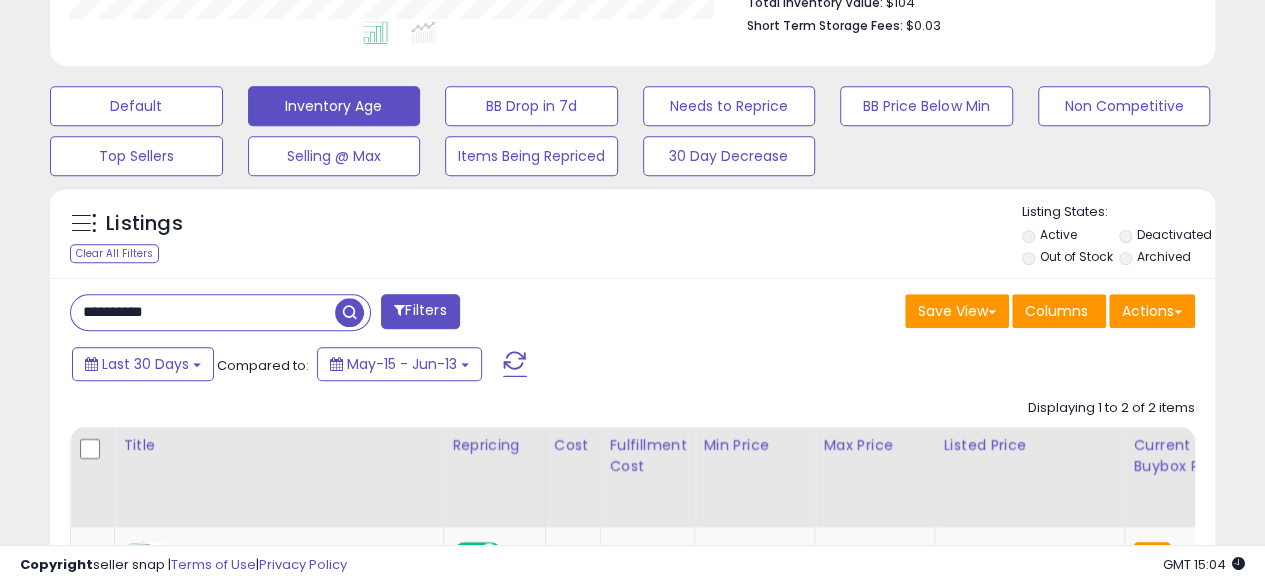type on "**********" 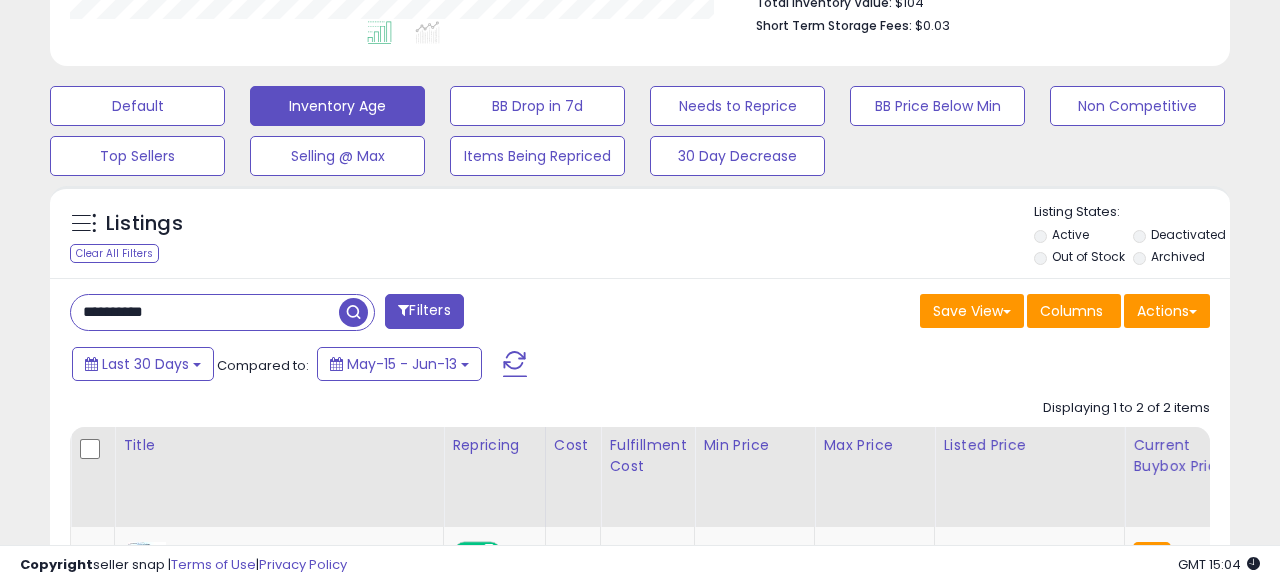 scroll, scrollTop: 999590, scrollLeft: 999317, axis: both 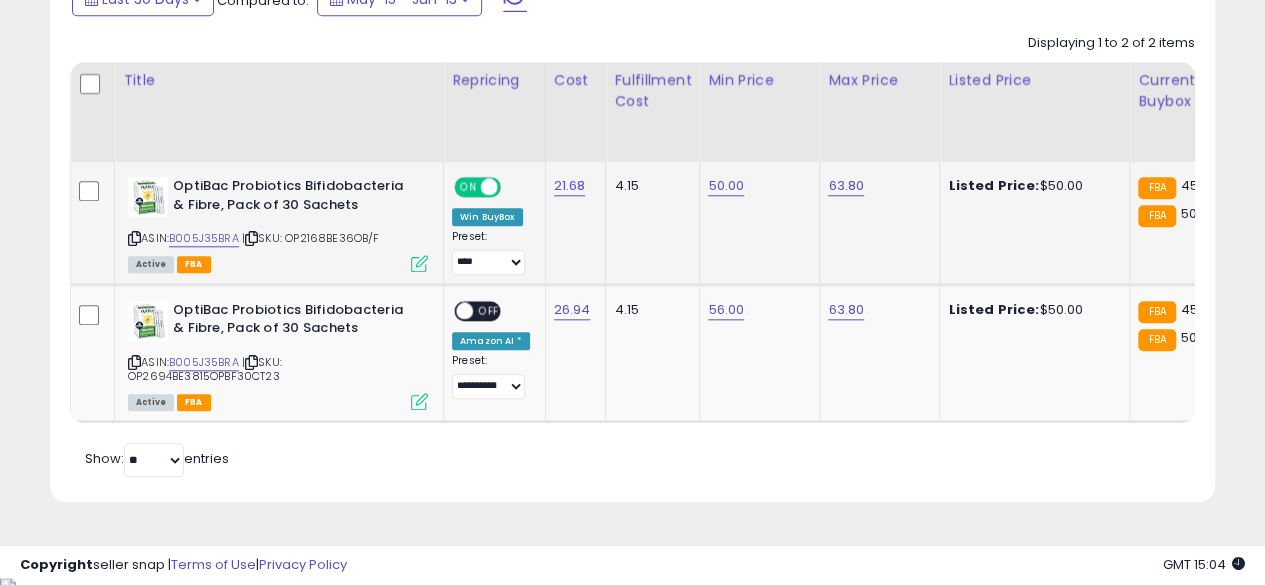 click on "[BRAND] Probiotics Bifidobacteria & Fibre, Pack of 30 Sachets ASIN: [ASIN] | SKU: [SKU] Active FBA" at bounding box center [275, 223] 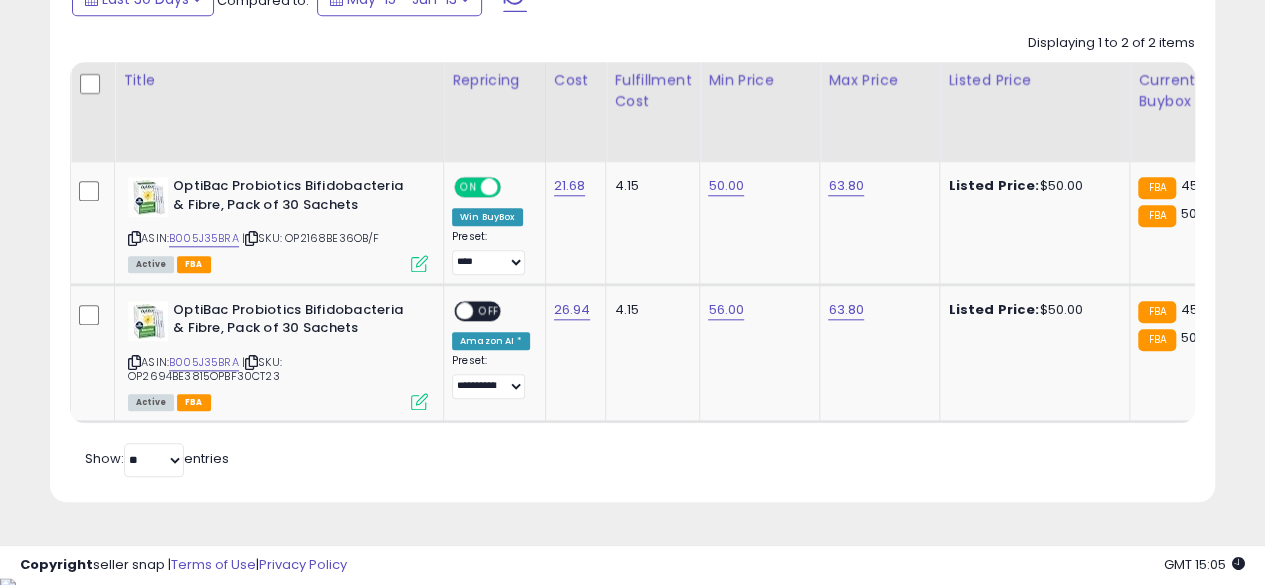 click on "Listings
Clear All Filters" at bounding box center [632, 169] 